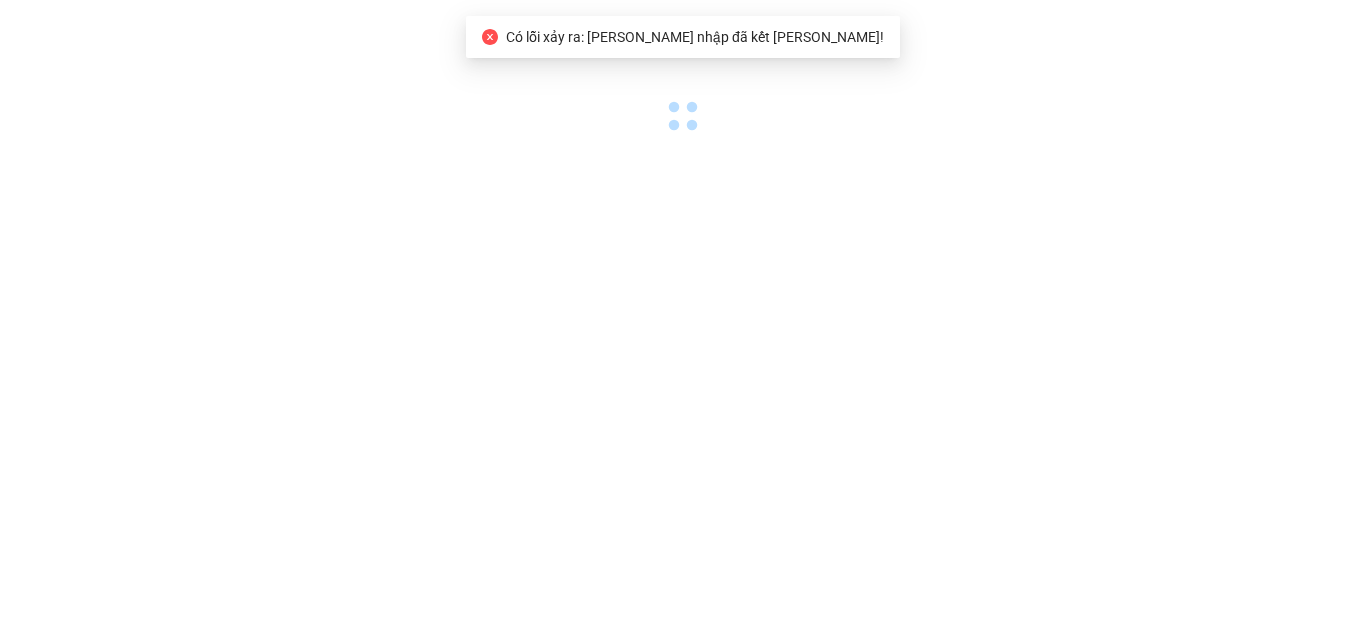 scroll, scrollTop: 0, scrollLeft: 0, axis: both 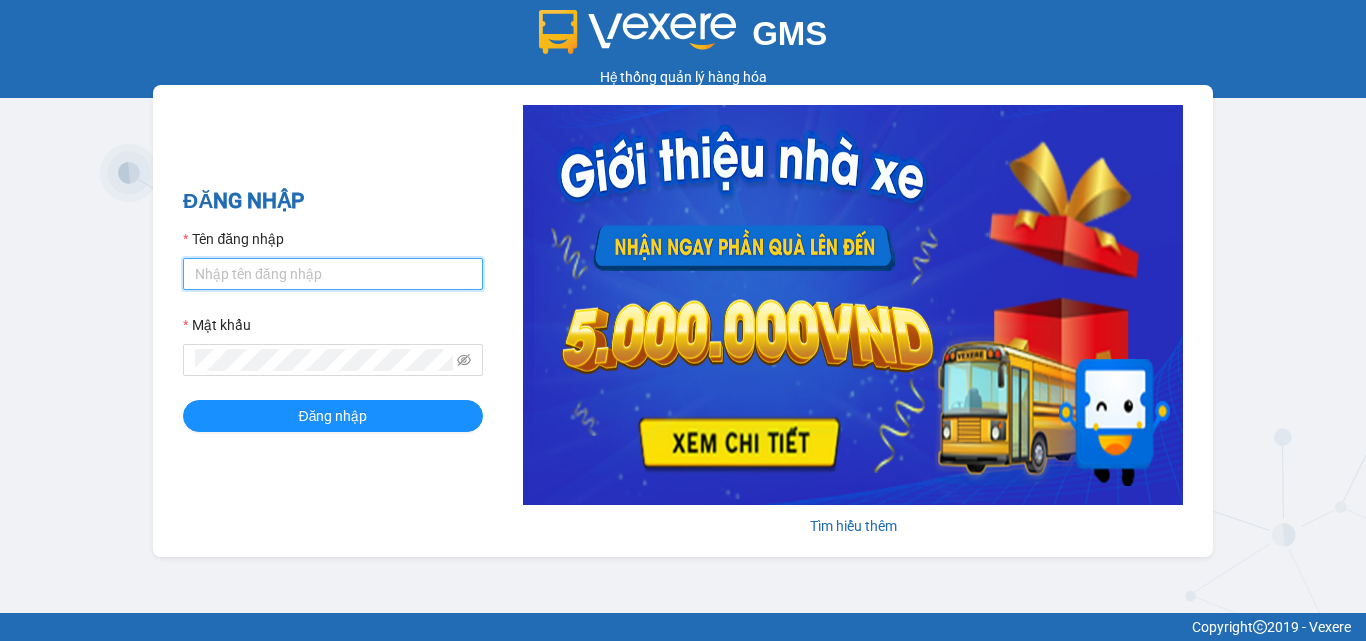 click on "Tên đăng nhập" at bounding box center (333, 274) 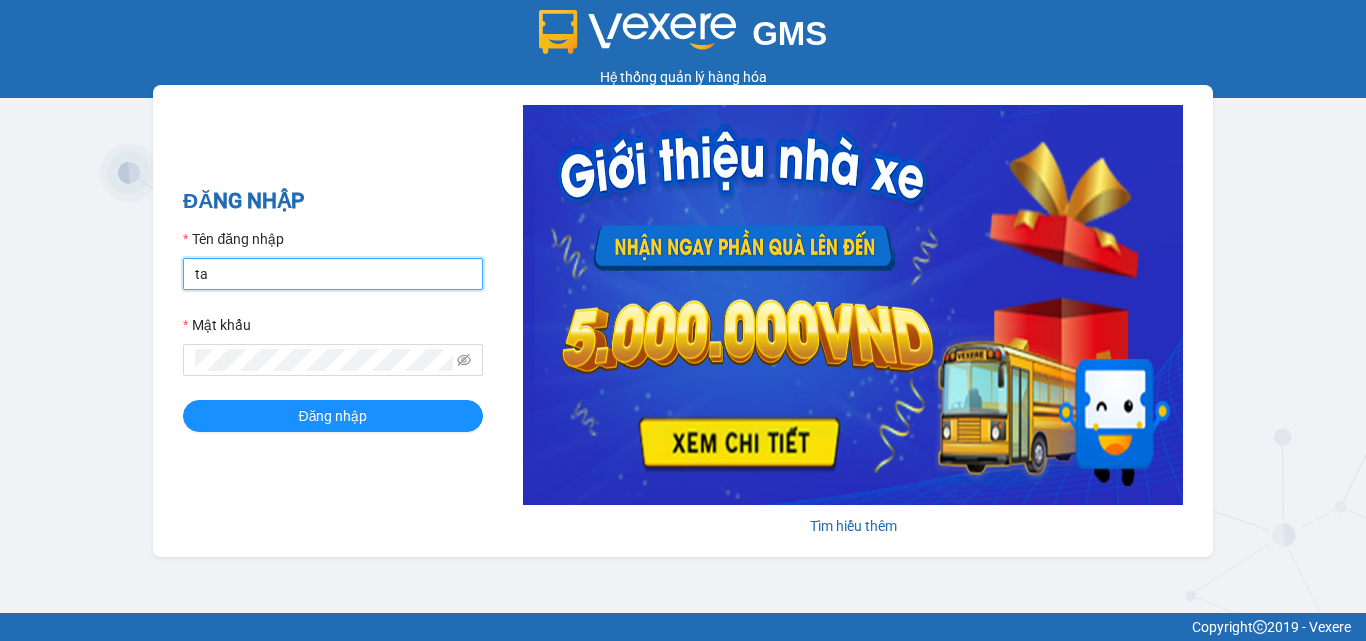 type on "tandung.minhquoc" 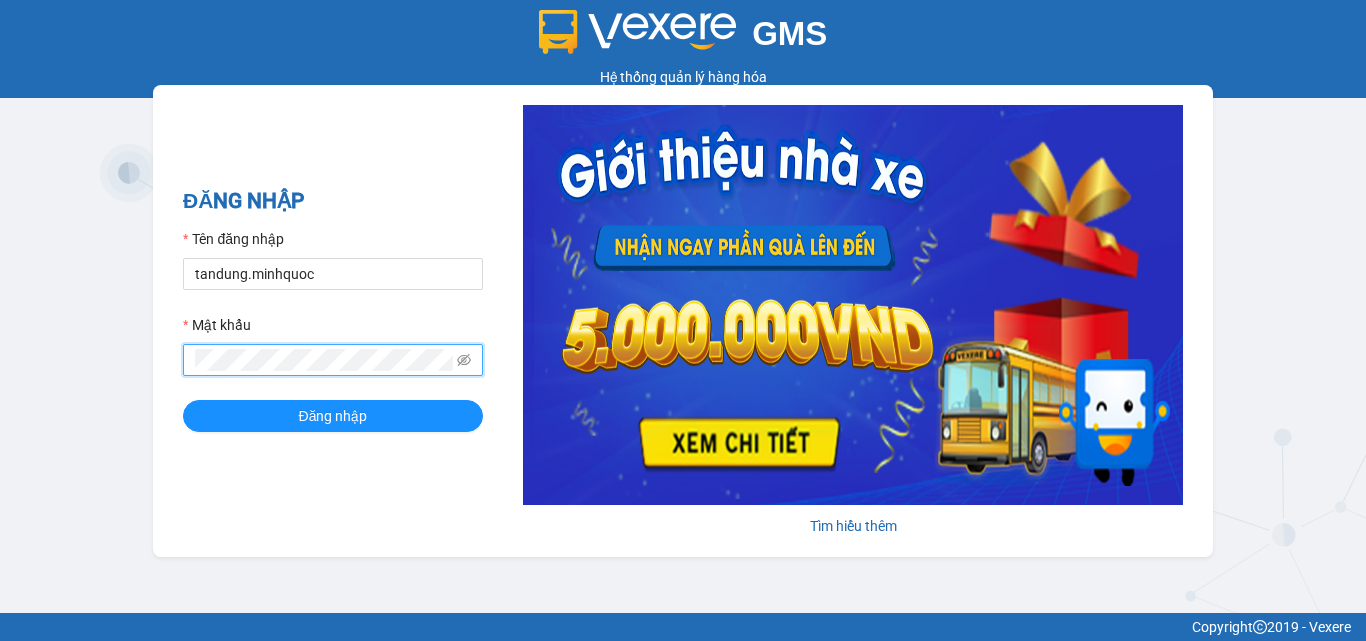 click on "Đăng nhập" at bounding box center [333, 416] 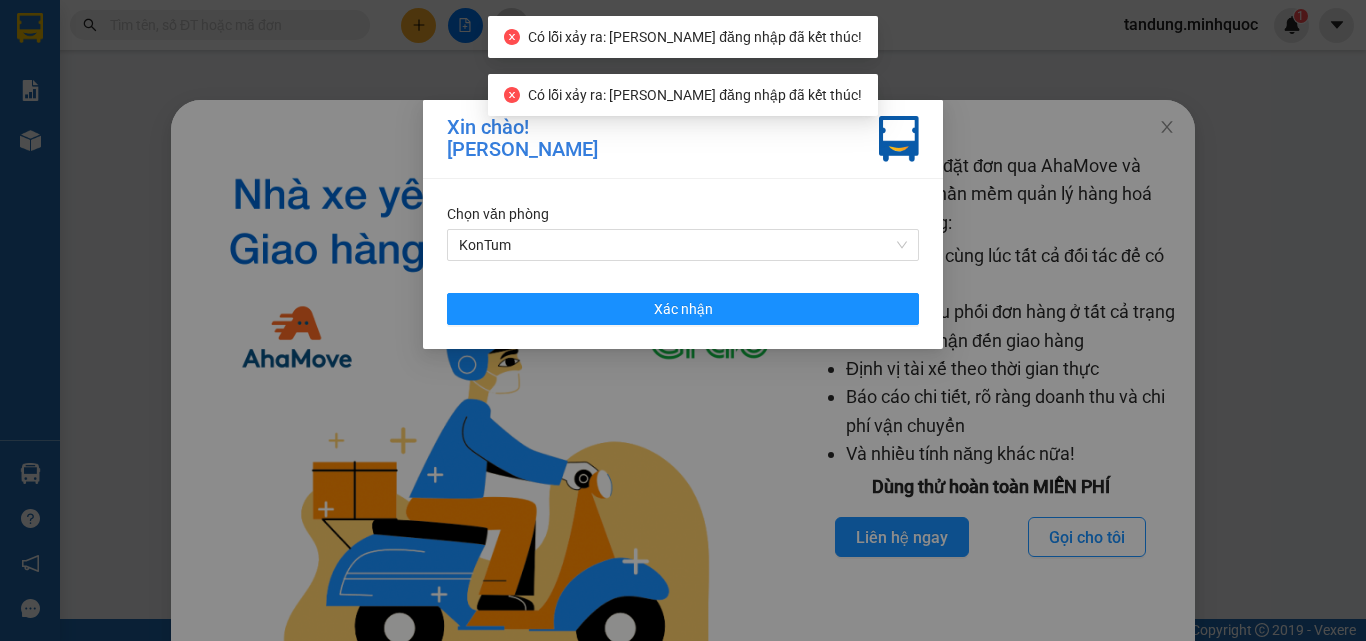 drag, startPoint x: 838, startPoint y: 342, endPoint x: 844, endPoint y: 328, distance: 15.231546 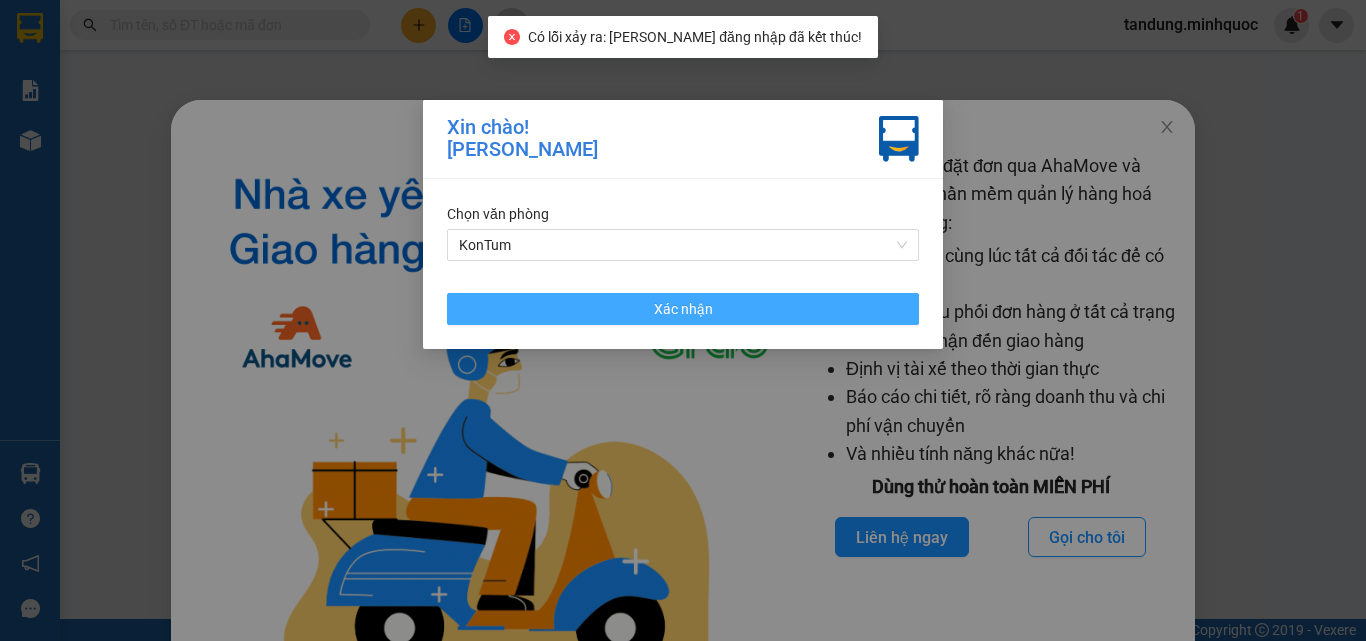 drag, startPoint x: 848, startPoint y: 317, endPoint x: 853, endPoint y: 308, distance: 10.29563 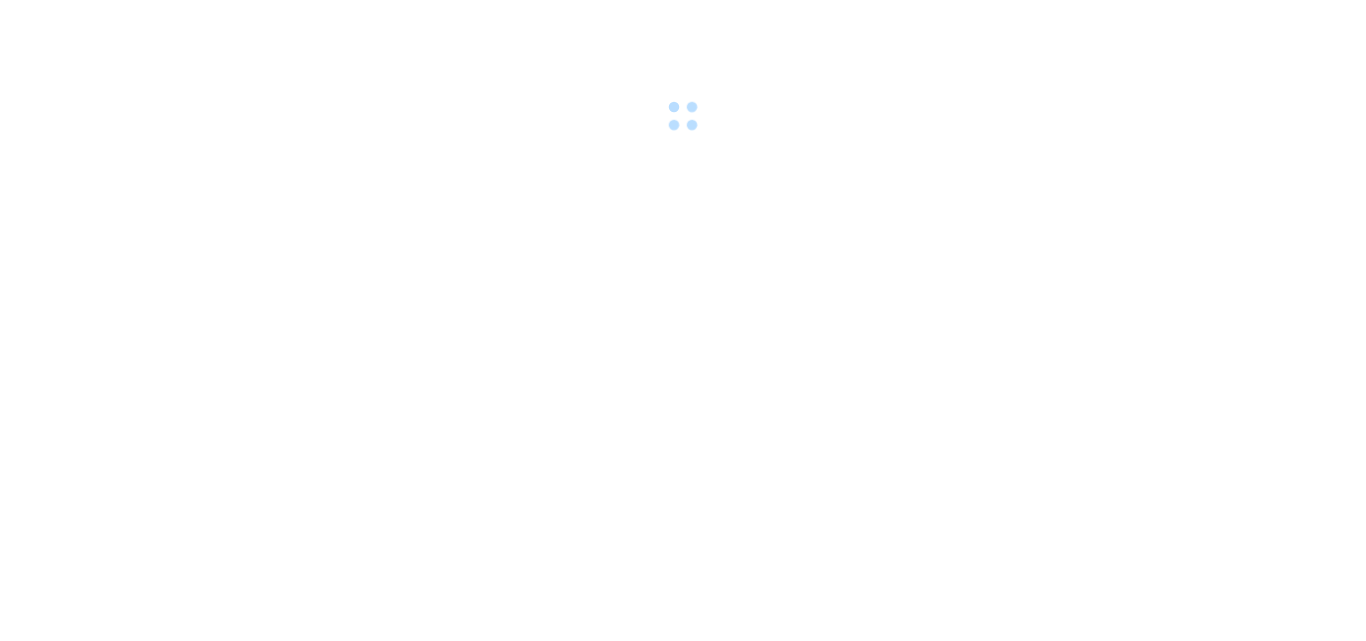 scroll, scrollTop: 0, scrollLeft: 0, axis: both 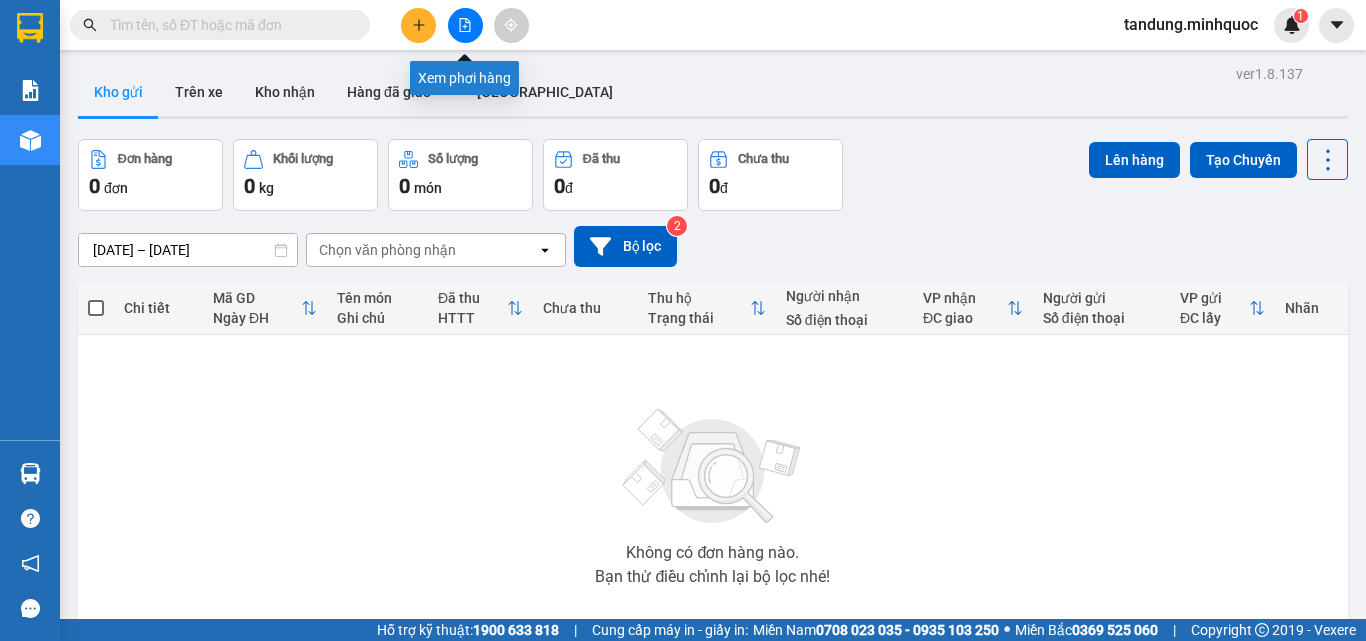click 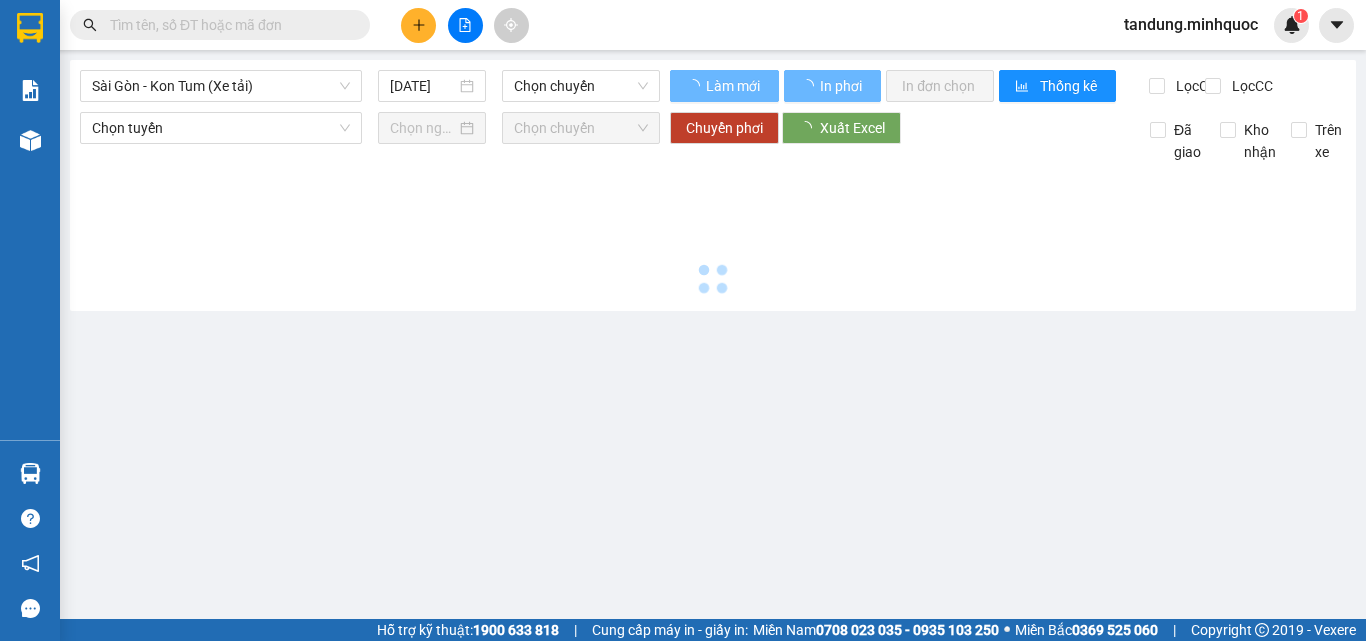 type on "[DATE]" 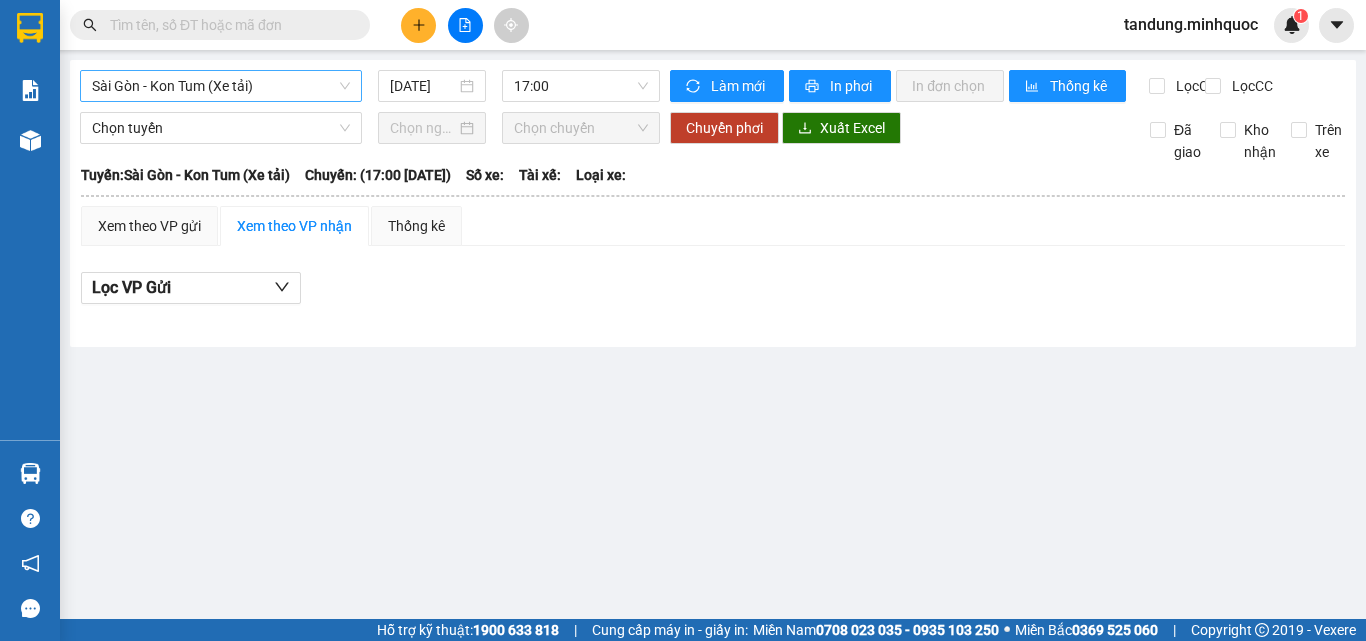 click on "Sài Gòn - Kon Tum (Xe tải)" at bounding box center (221, 86) 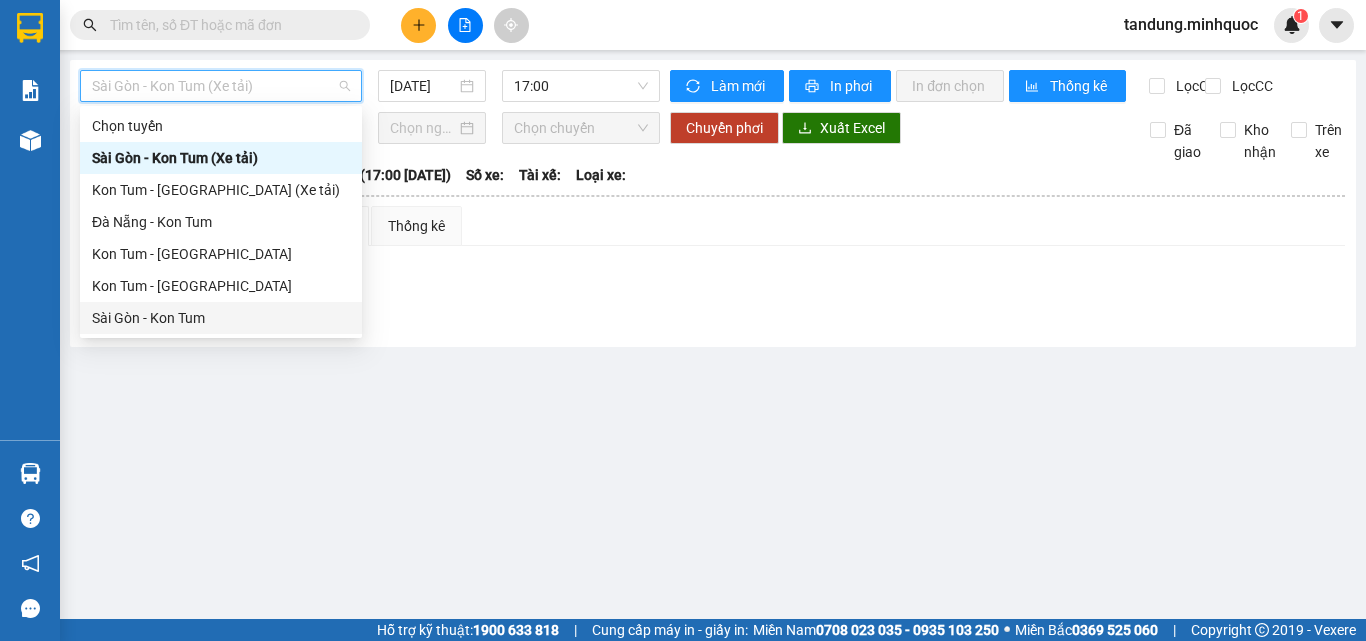 click on "Sài Gòn - Kon Tum" at bounding box center (221, 318) 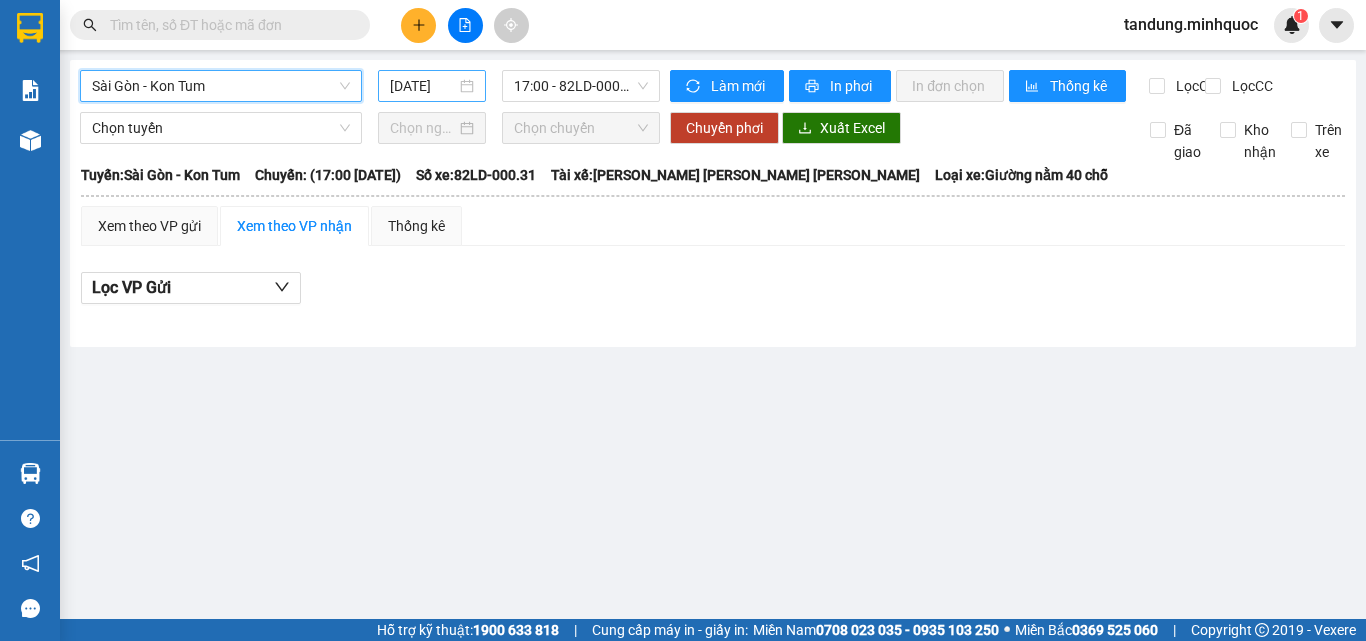 click on "[DATE]" at bounding box center [423, 86] 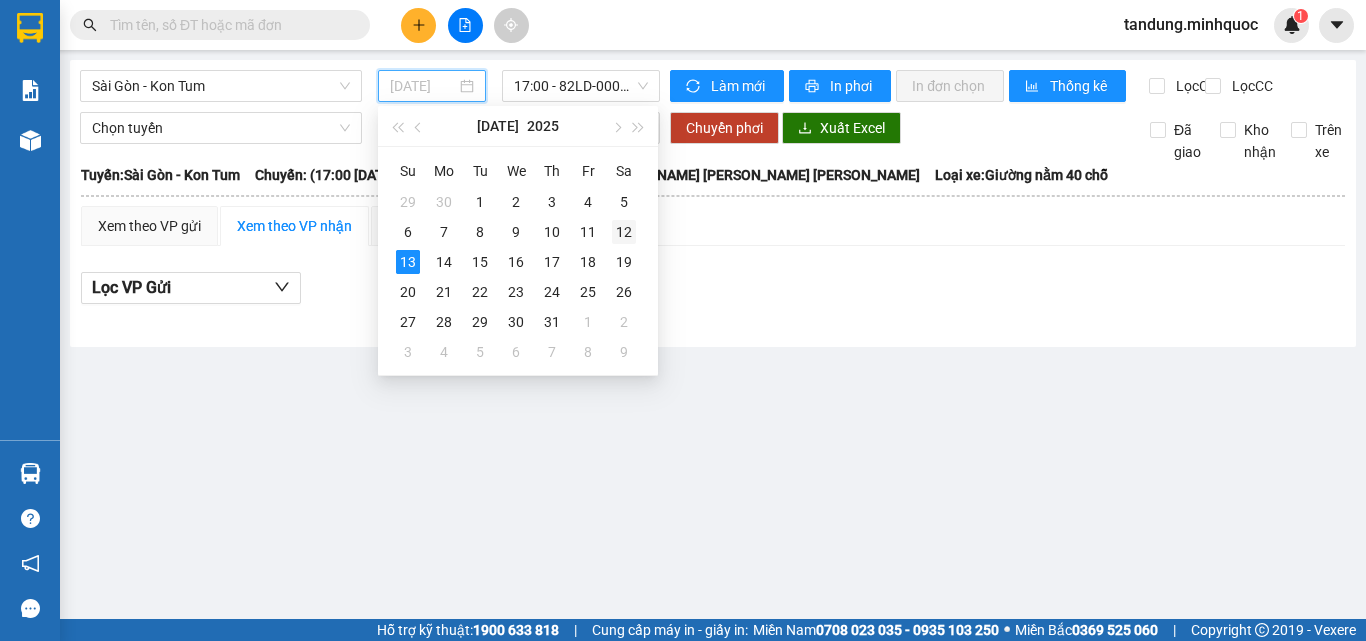 click on "12" at bounding box center [624, 232] 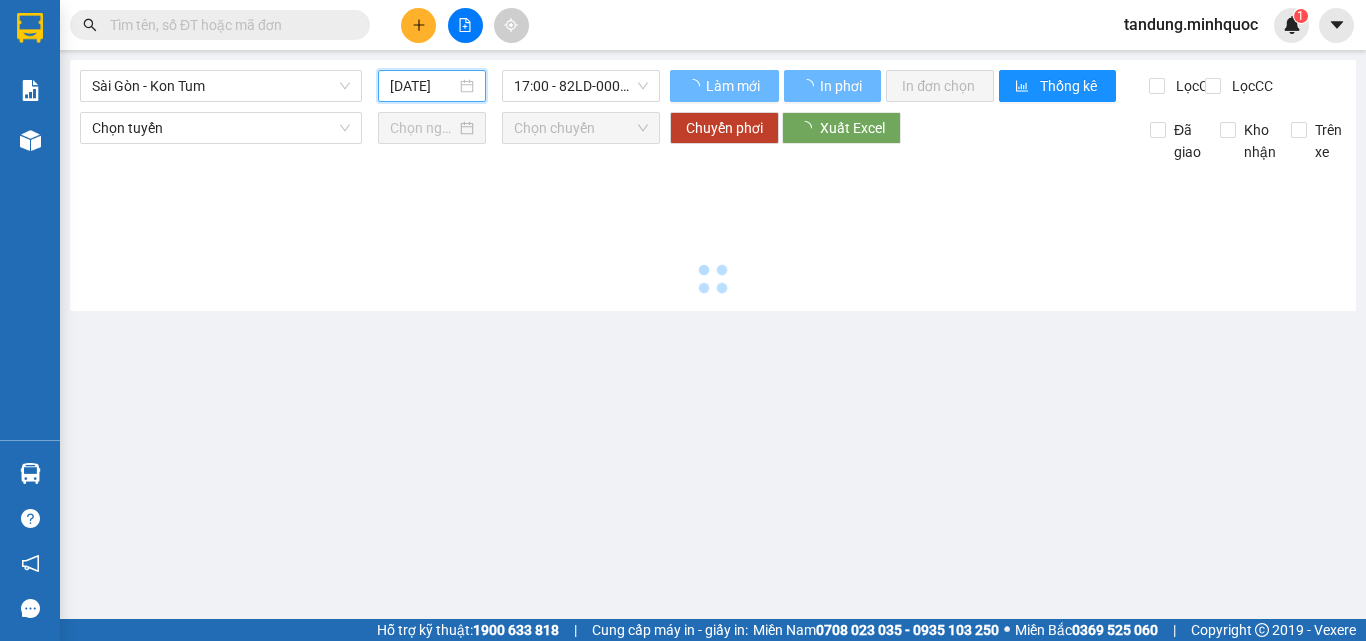 type on "[DATE]" 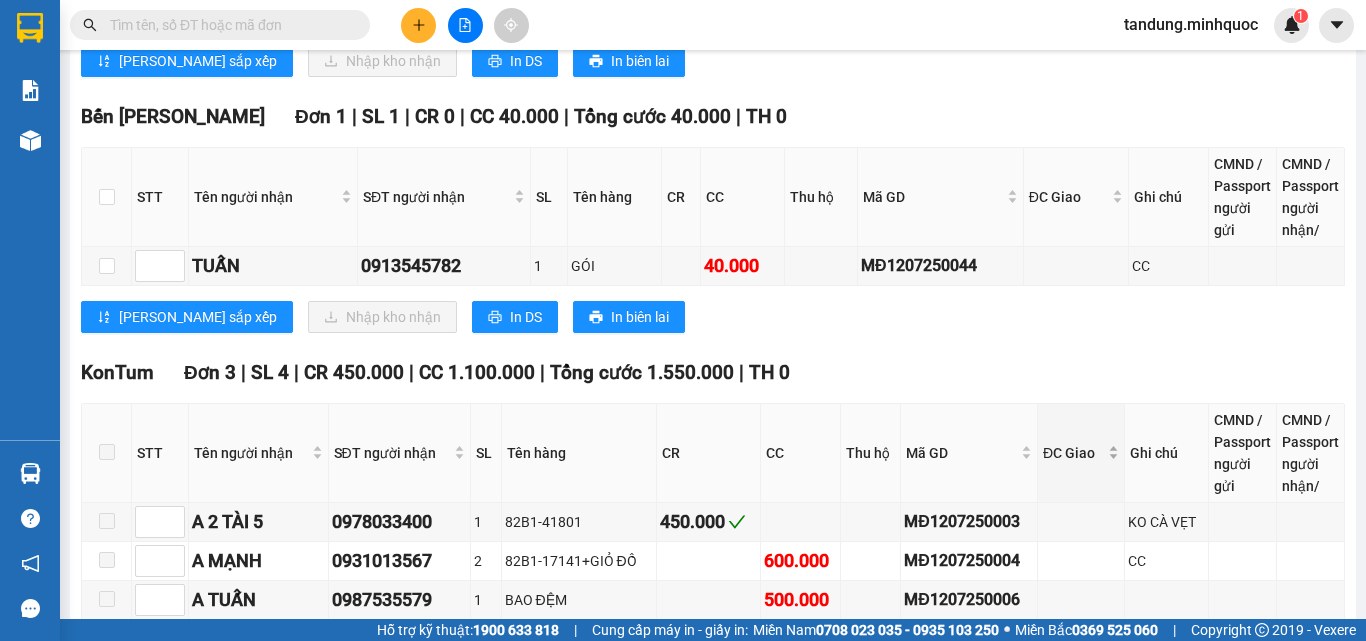 scroll, scrollTop: 1200, scrollLeft: 0, axis: vertical 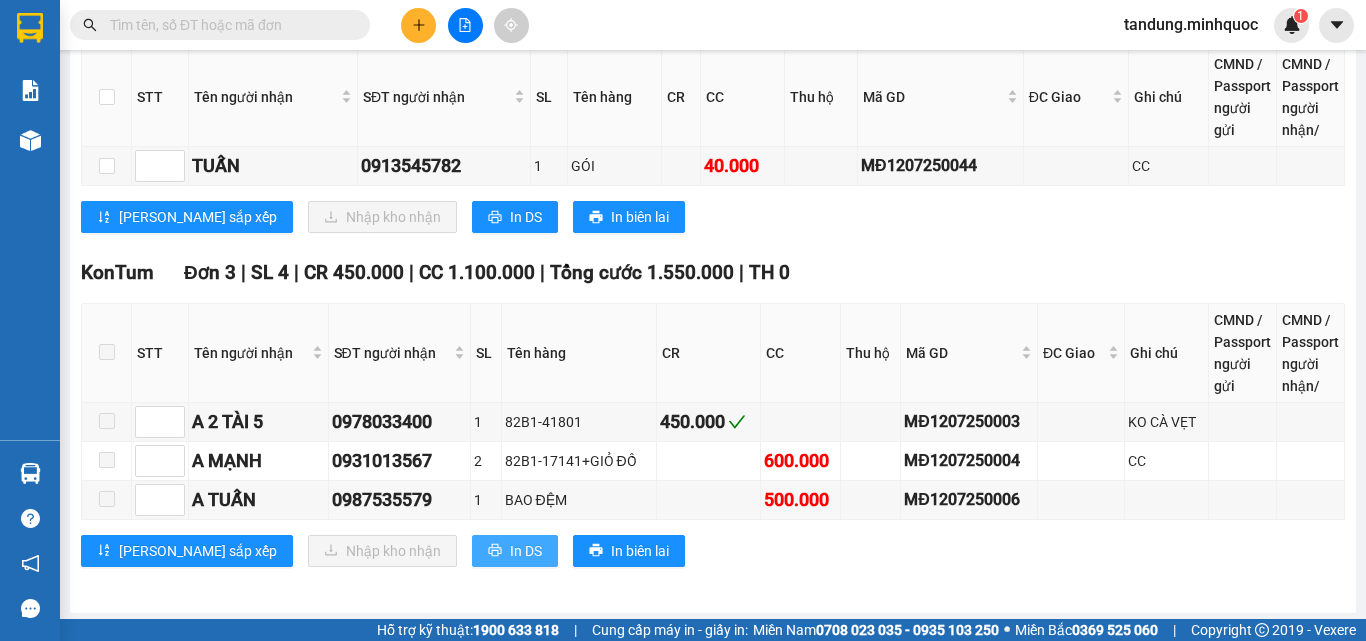 click on "In DS" at bounding box center (526, 551) 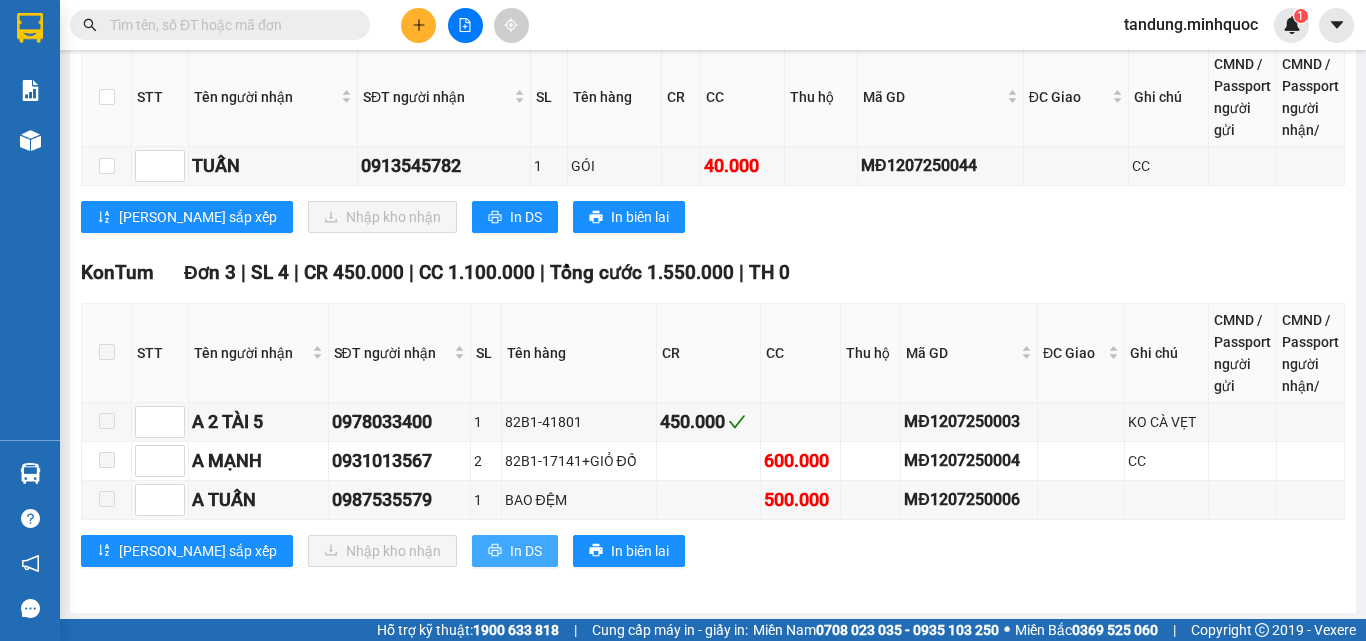scroll, scrollTop: 0, scrollLeft: 0, axis: both 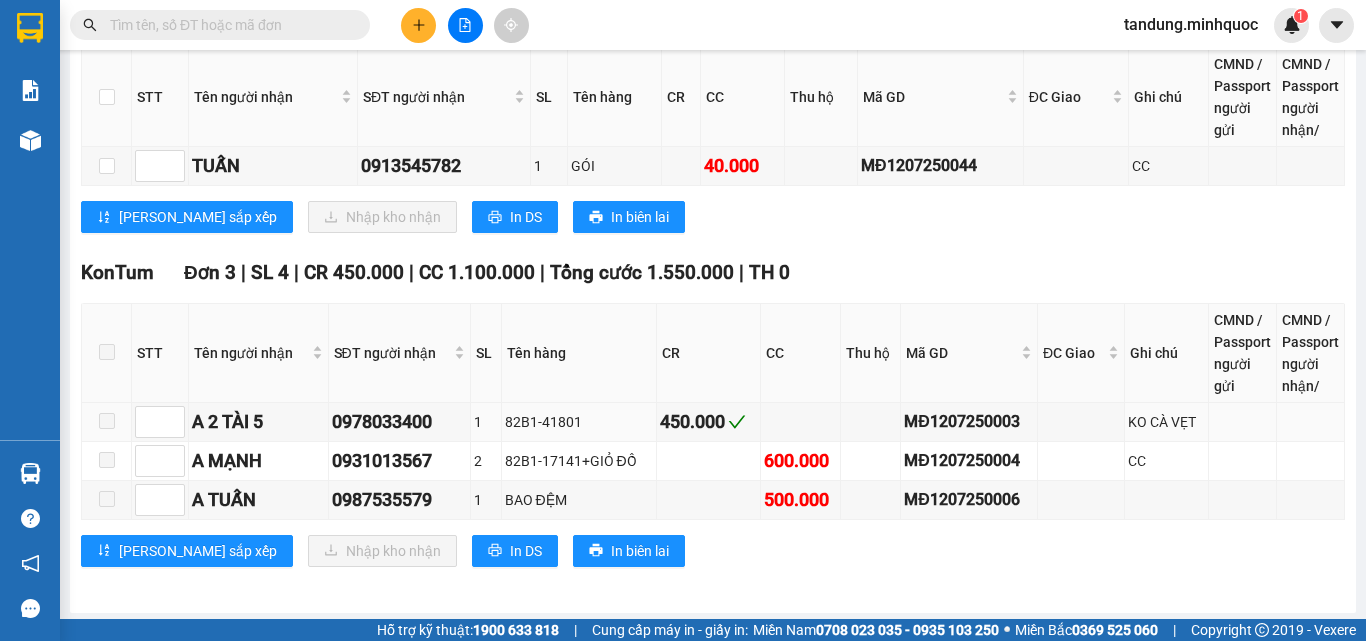 click on "KonTum Đơn   3 | SL   4 | CR   450.000 | CC   1.100.000 | [PERSON_NAME]   1.550.000 | TH   0" at bounding box center (713, 273) 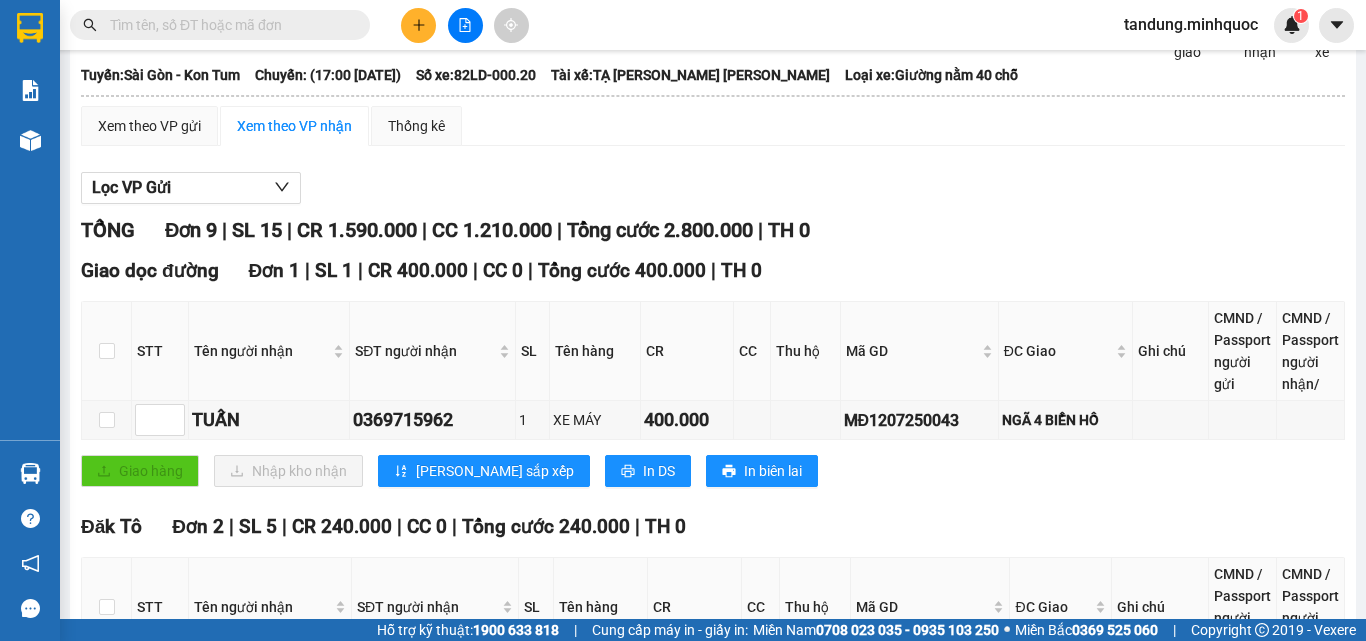 scroll, scrollTop: 0, scrollLeft: 0, axis: both 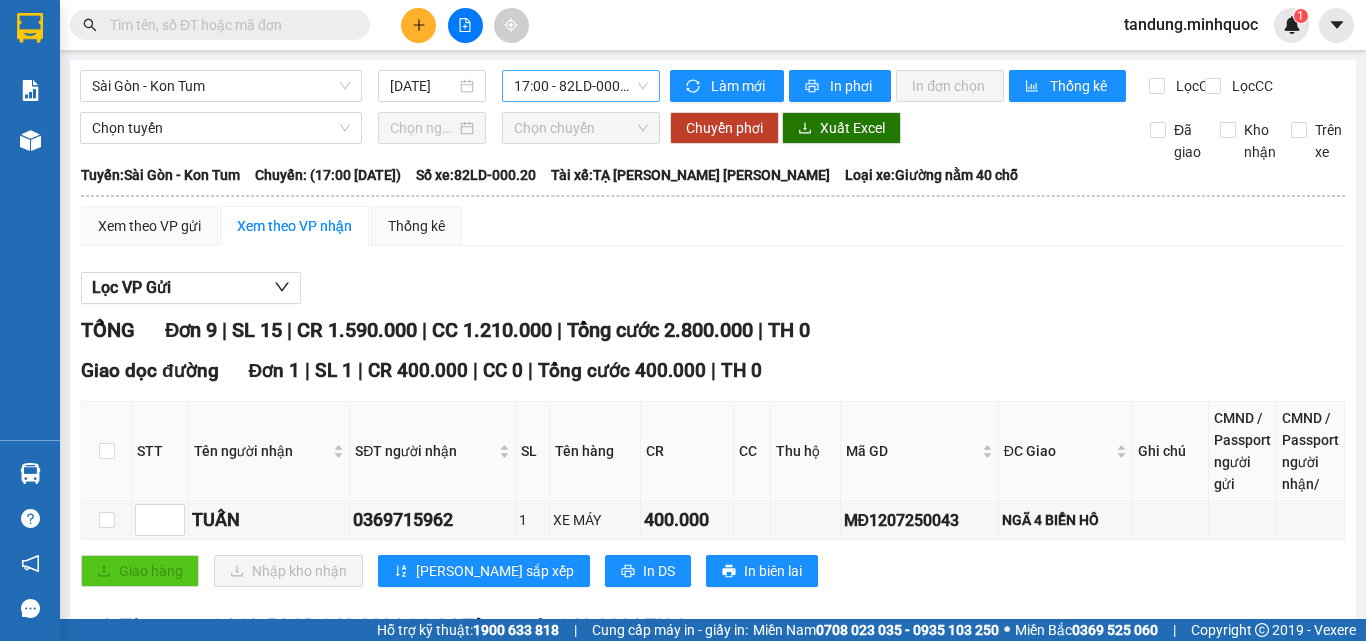 click on "17:00     - 82LD-000.20" at bounding box center [581, 86] 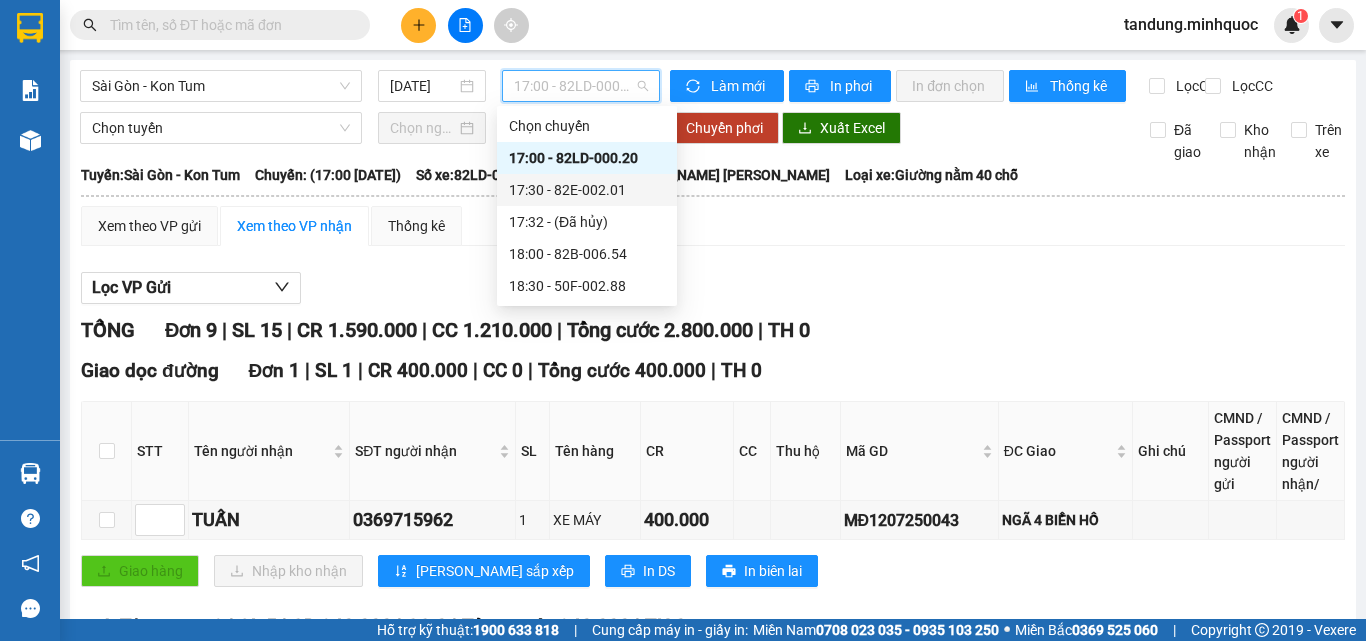 click on "17:30     - 82E-002.01" at bounding box center (587, 190) 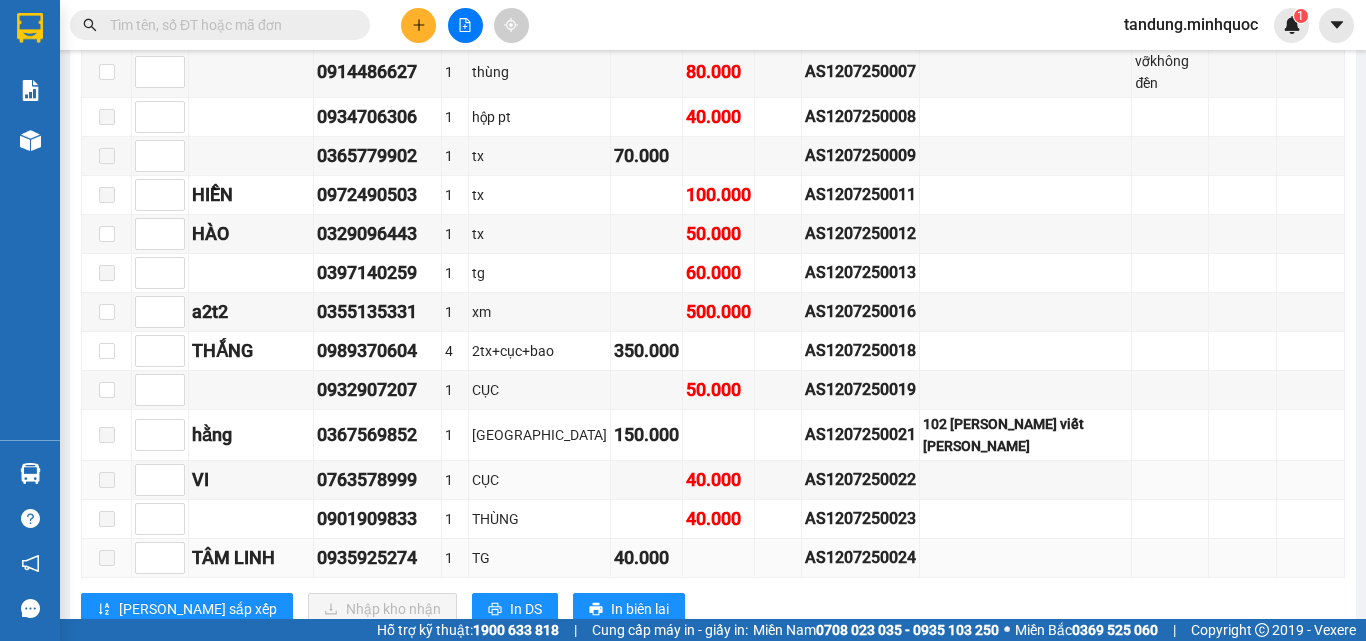 scroll, scrollTop: 1400, scrollLeft: 0, axis: vertical 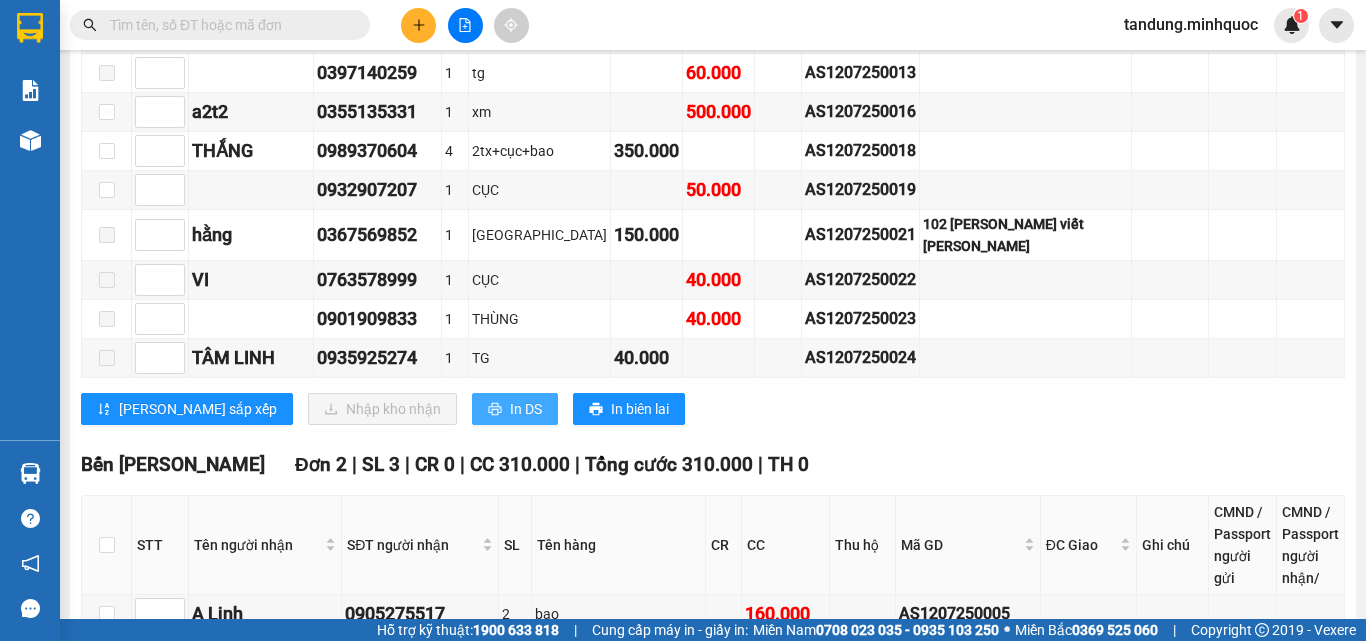 click on "In DS" at bounding box center (526, 409) 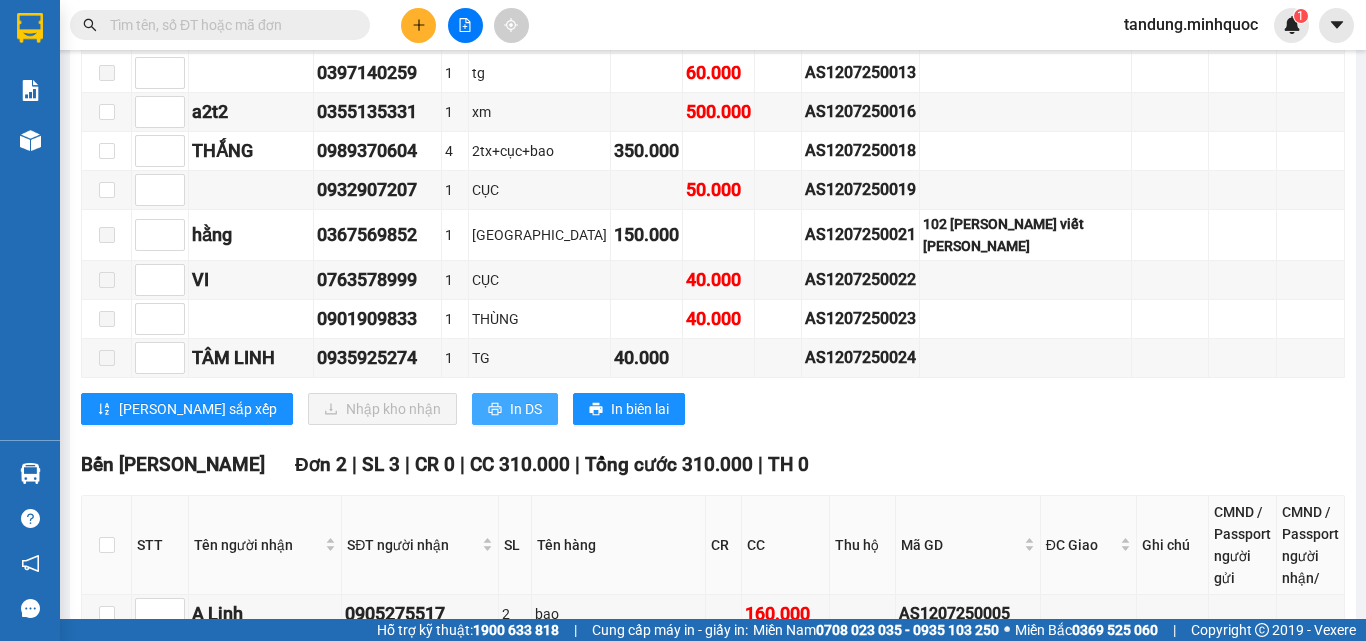 scroll, scrollTop: 0, scrollLeft: 0, axis: both 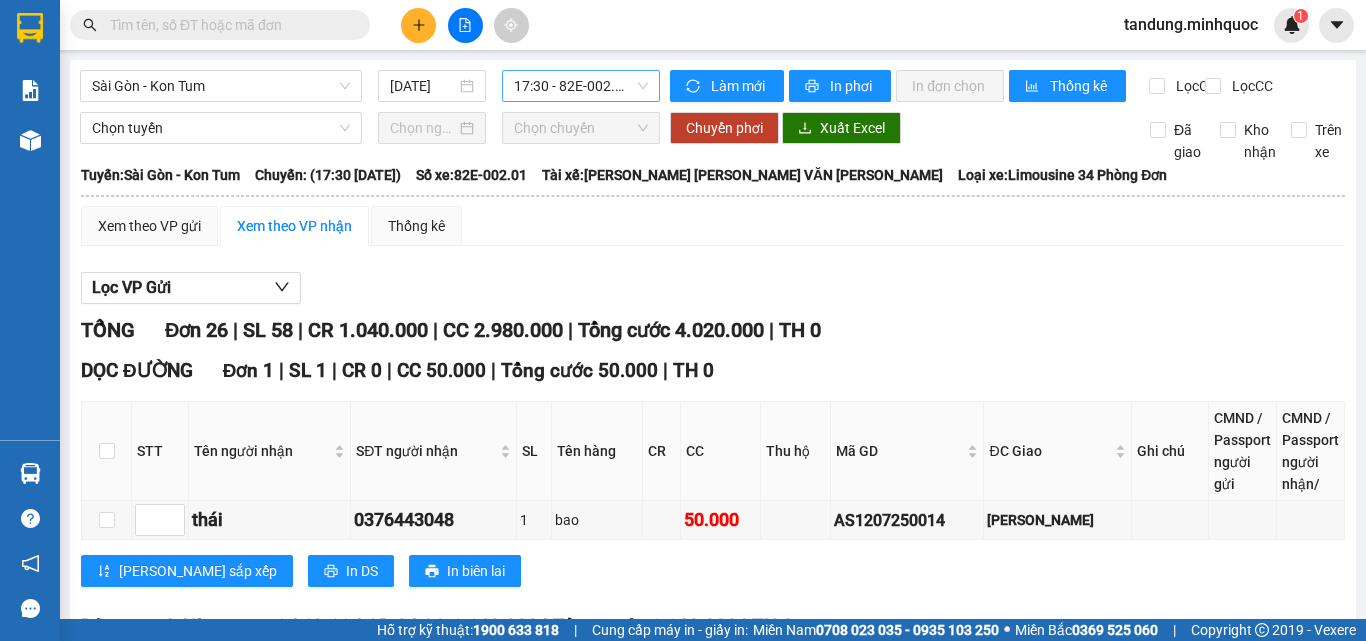 click on "17:30     - 82E-002.01" at bounding box center (581, 86) 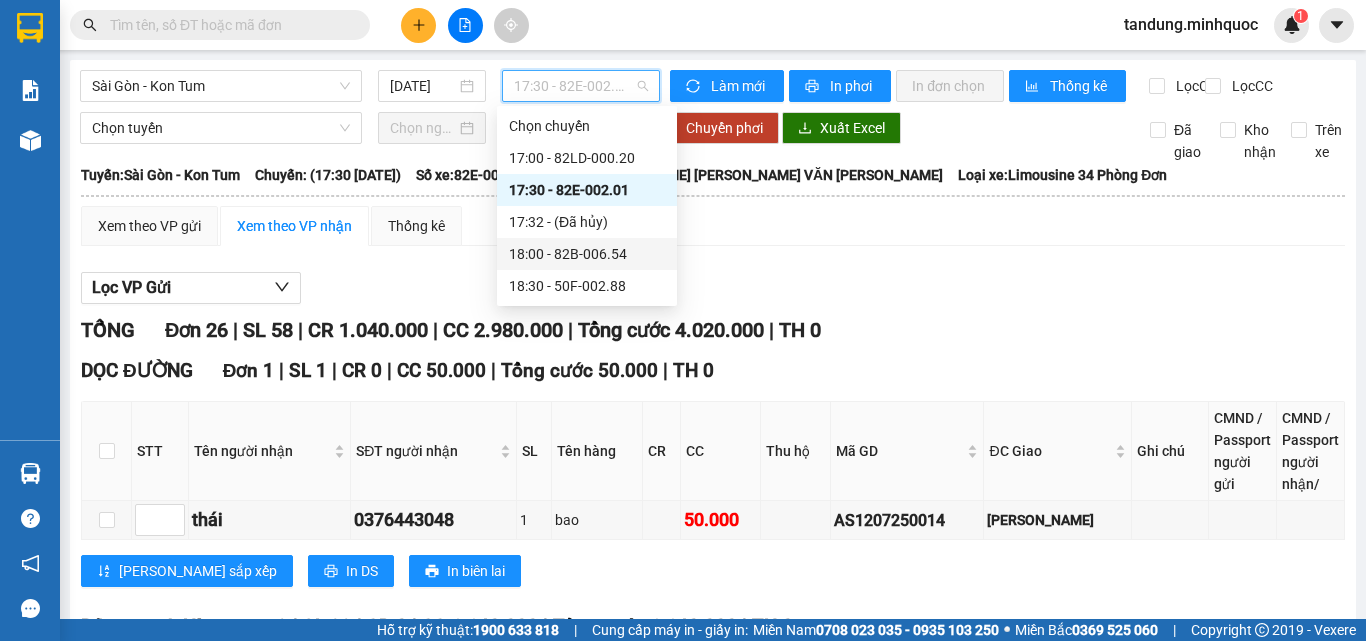click on "18:00     - 82B-006.54" at bounding box center [587, 254] 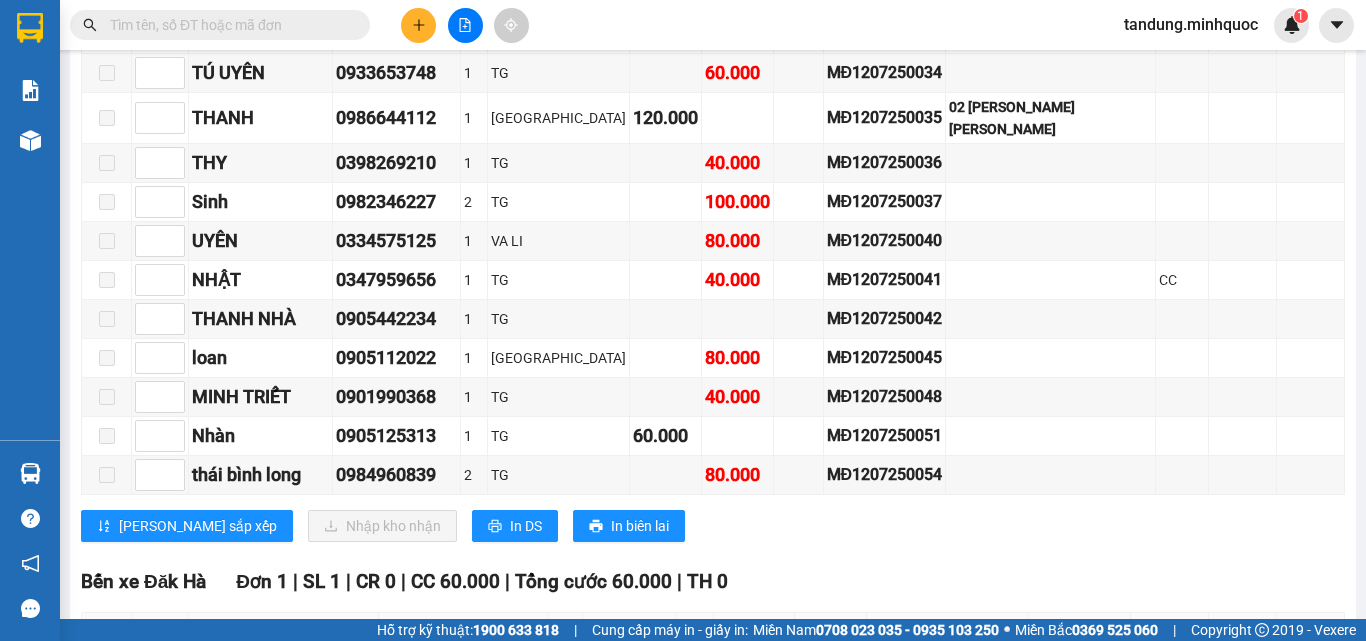 scroll, scrollTop: 1900, scrollLeft: 0, axis: vertical 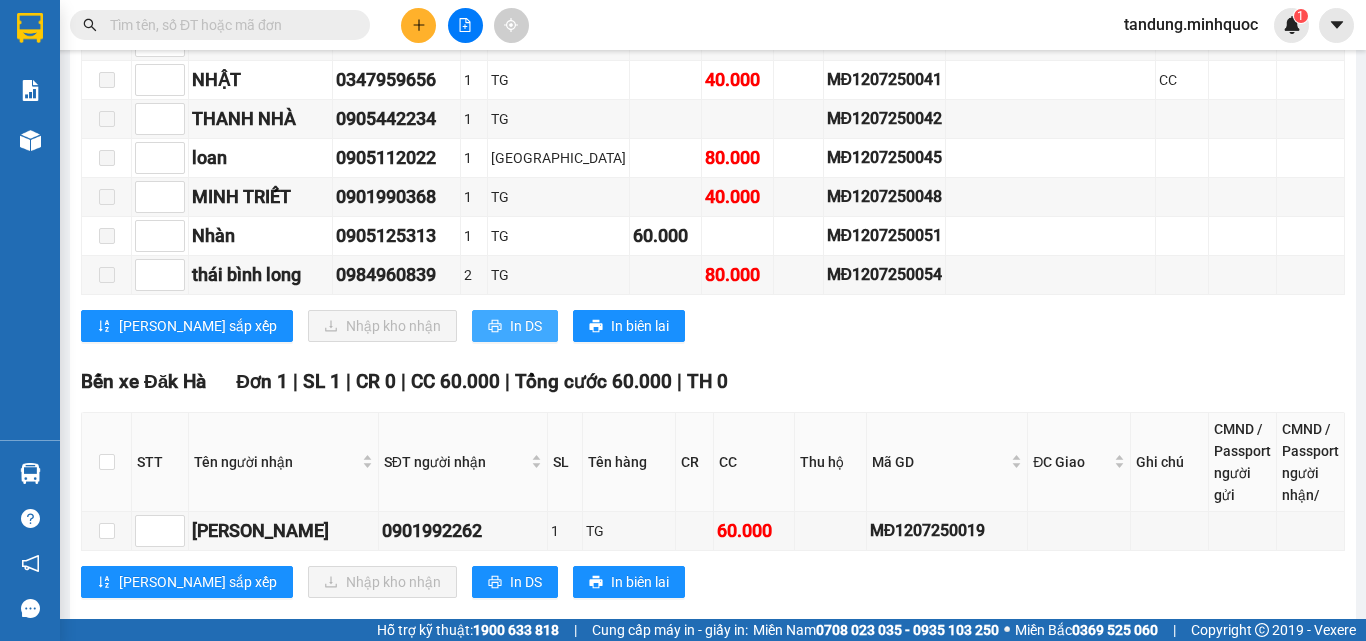 click on "In DS" at bounding box center [526, 326] 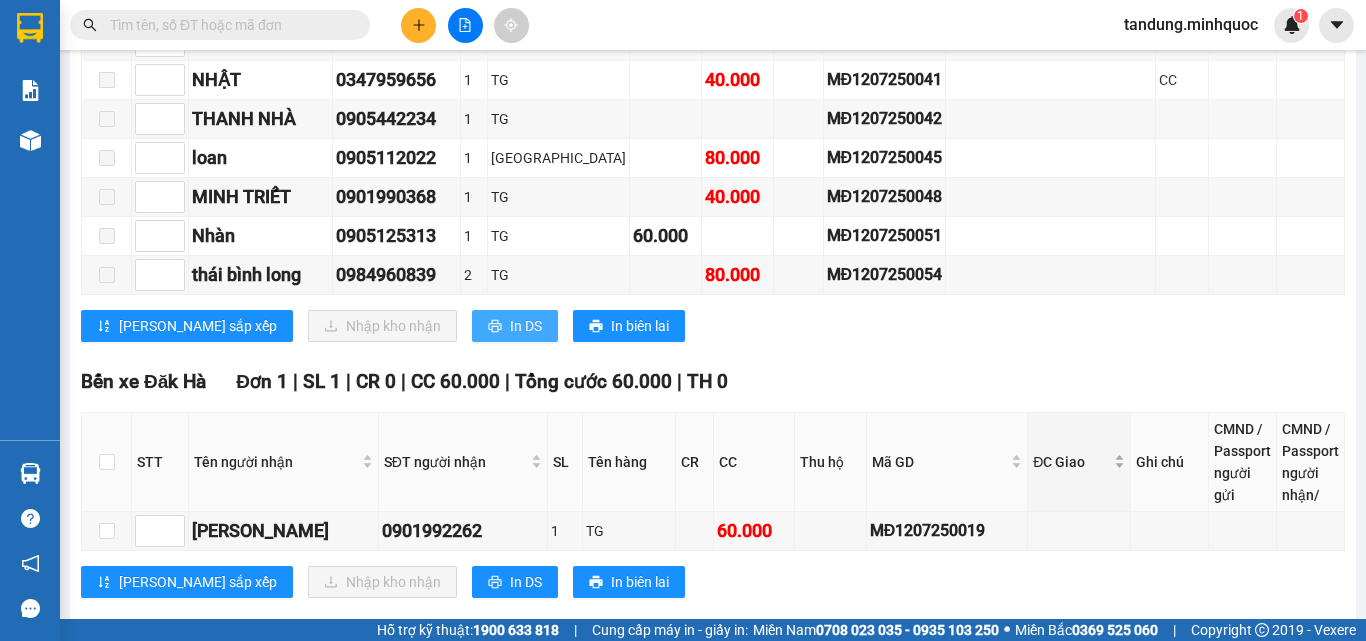 scroll, scrollTop: 0, scrollLeft: 0, axis: both 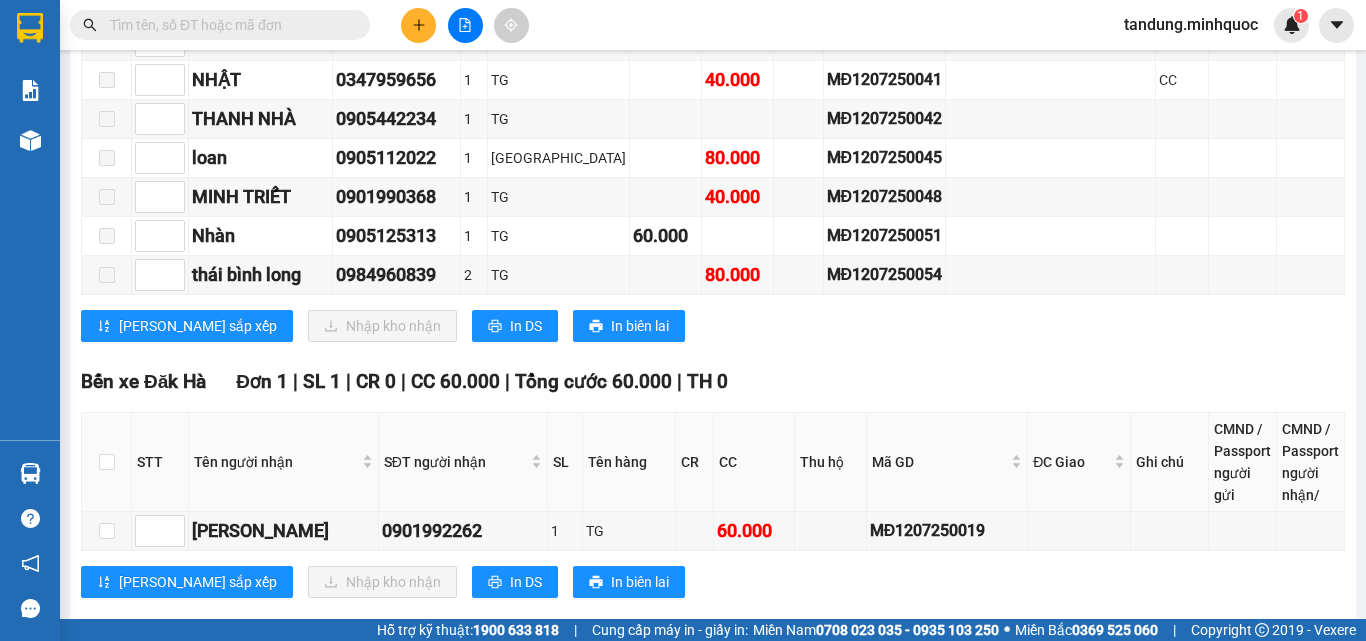 click on "Bến xe Đăk [GEOGRAPHIC_DATA]   1 | SL   1 | CR   0 | CC   60.000 | [PERSON_NAME]   60.000 | TH   0 STT Tên người [PERSON_NAME] SĐT người [PERSON_NAME] Tên hàng CR CC Thu hộ Mã GD ĐC Giao Ghi chú CMND / Passport người gửi CMND / Passport người [PERSON_NAME]/ Ký [PERSON_NAME] HẢI 0901992262 1 TG 60.000 MĐ1207250019 [PERSON_NAME] sắp xếp Nhập [PERSON_NAME] In DS In biên [PERSON_NAME][GEOGRAPHIC_DATA][PERSON_NAME] 855 855, 0903511350   [GEOGRAPHIC_DATA][PERSON_NAME], [PERSON_NAME] Tum [PERSON_NAME] HÀNG KonTum  -  06:34 [DATE] [GEOGRAPHIC_DATA]:  [GEOGRAPHIC_DATA] - [GEOGRAPHIC_DATA]:   (18:00 [DATE]) Tài xế:  [PERSON_NAME] [PERSON_NAME] [PERSON_NAME]   Số xe:  82B-006.54   [PERSON_NAME] xe:  Limousine [GEOGRAPHIC_DATA][PERSON_NAME] Tên người [PERSON_NAME] SĐT người [PERSON_NAME] Tên hàng CR CC Thu hộ Mã GD ĐC Giao Ghi chú CMND / Passport người gửi CMND / Passport người [PERSON_NAME]/ Ký [PERSON_NAME] xe Đăk [GEOGRAPHIC_DATA]   1 | SL   1 | CR   0 | CC   60.000 | [PERSON_NAME]   60.000 | TH   0 1 MINH HẢI 0901992262 1" at bounding box center (713, 490) 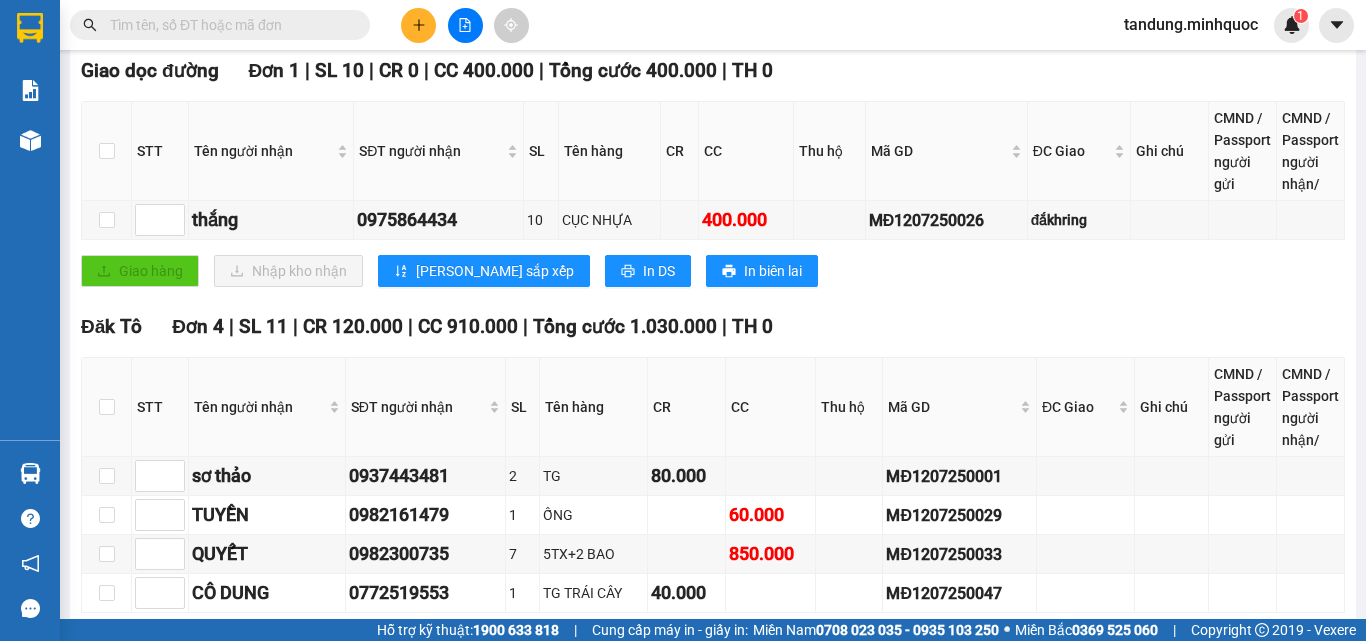 scroll, scrollTop: 0, scrollLeft: 0, axis: both 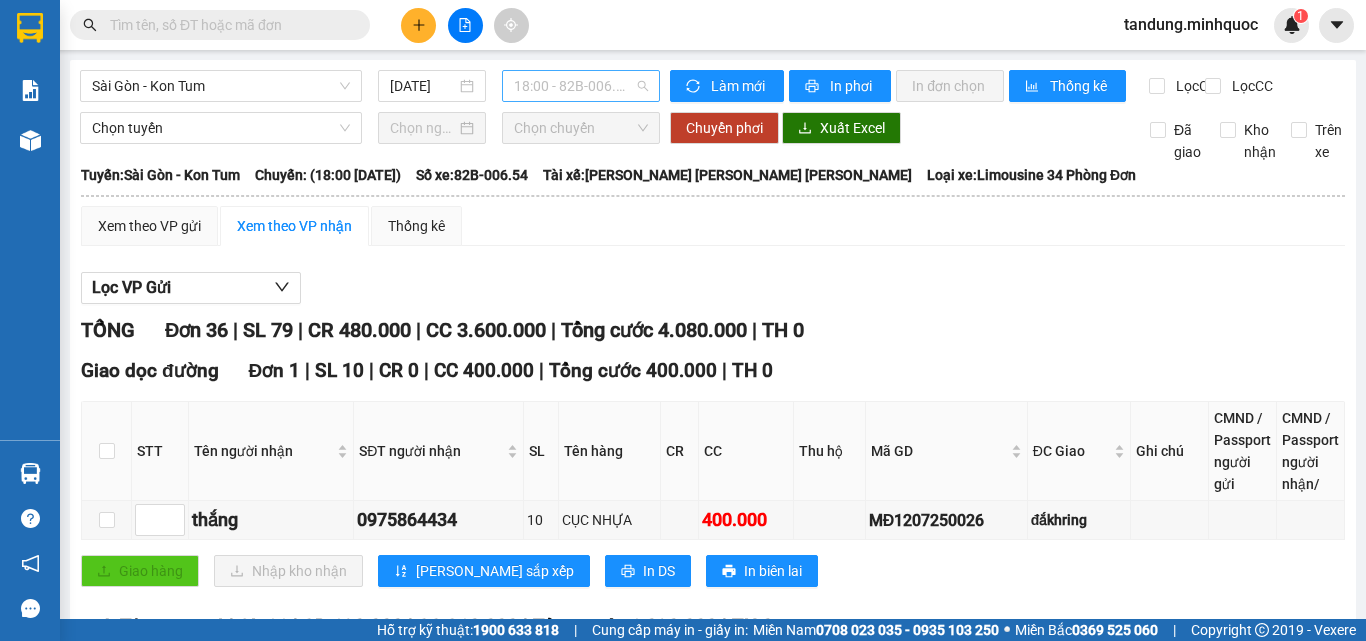 click on "18:00     - 82B-006.54" at bounding box center [581, 86] 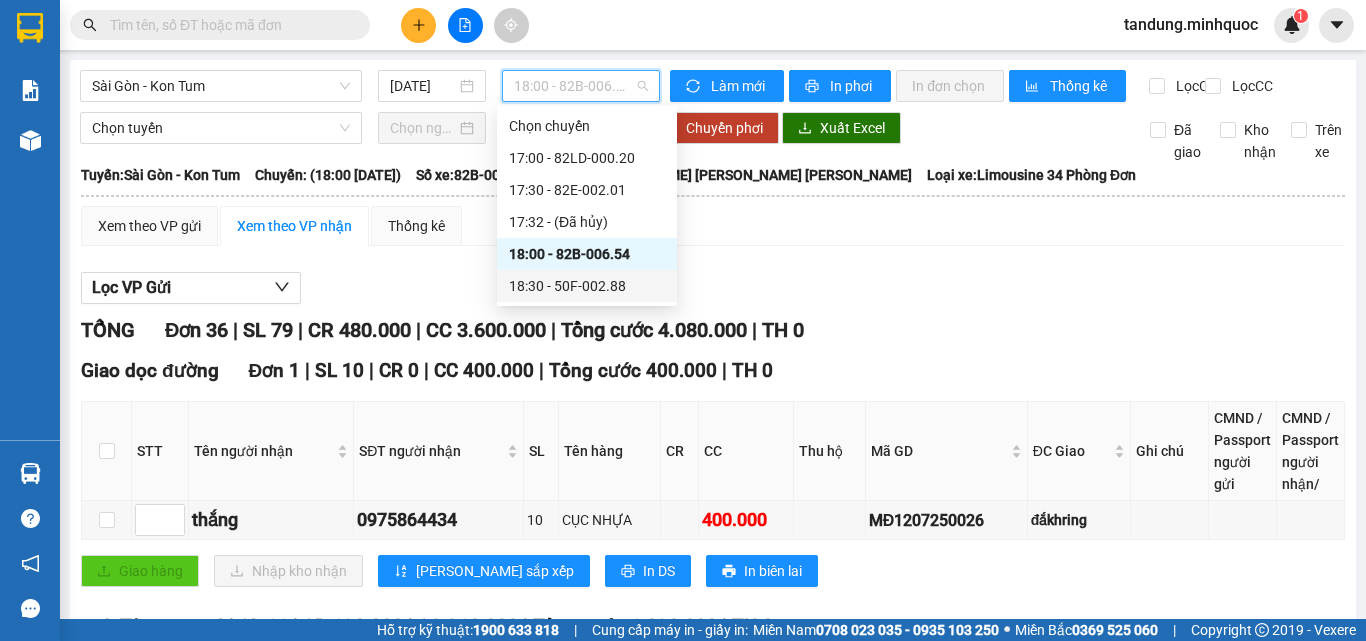 click on "18:30     - 50F-002.88" at bounding box center [587, 286] 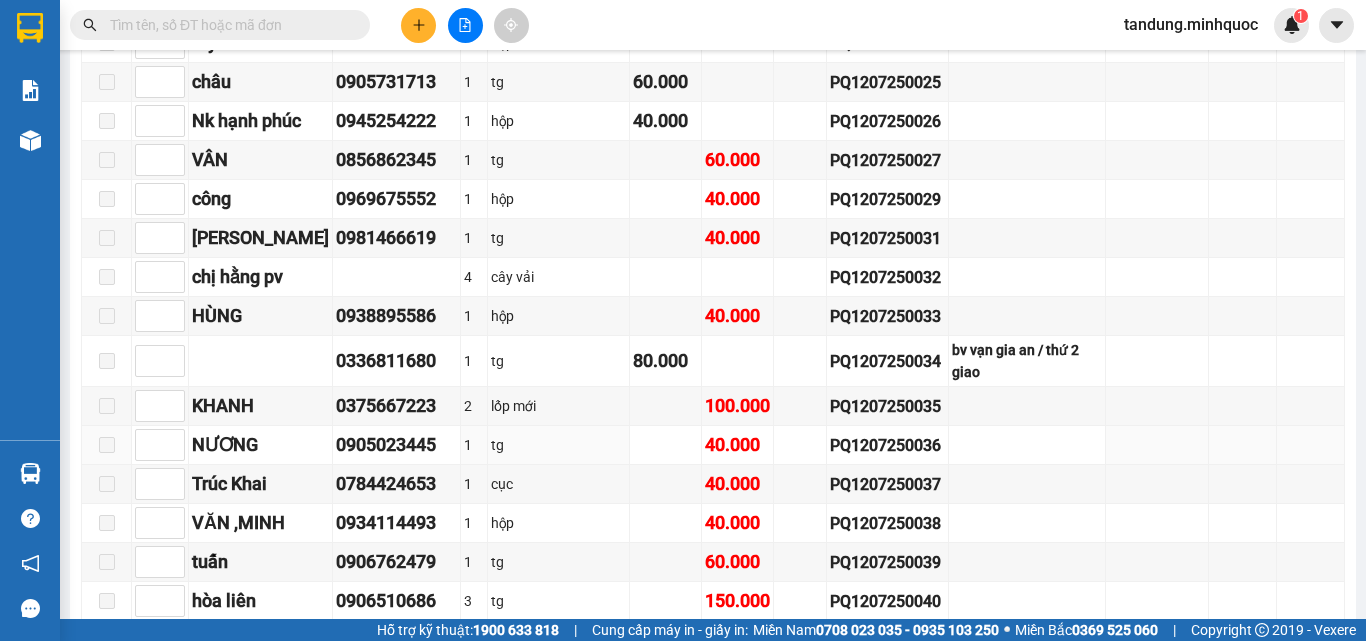 scroll, scrollTop: 2600, scrollLeft: 0, axis: vertical 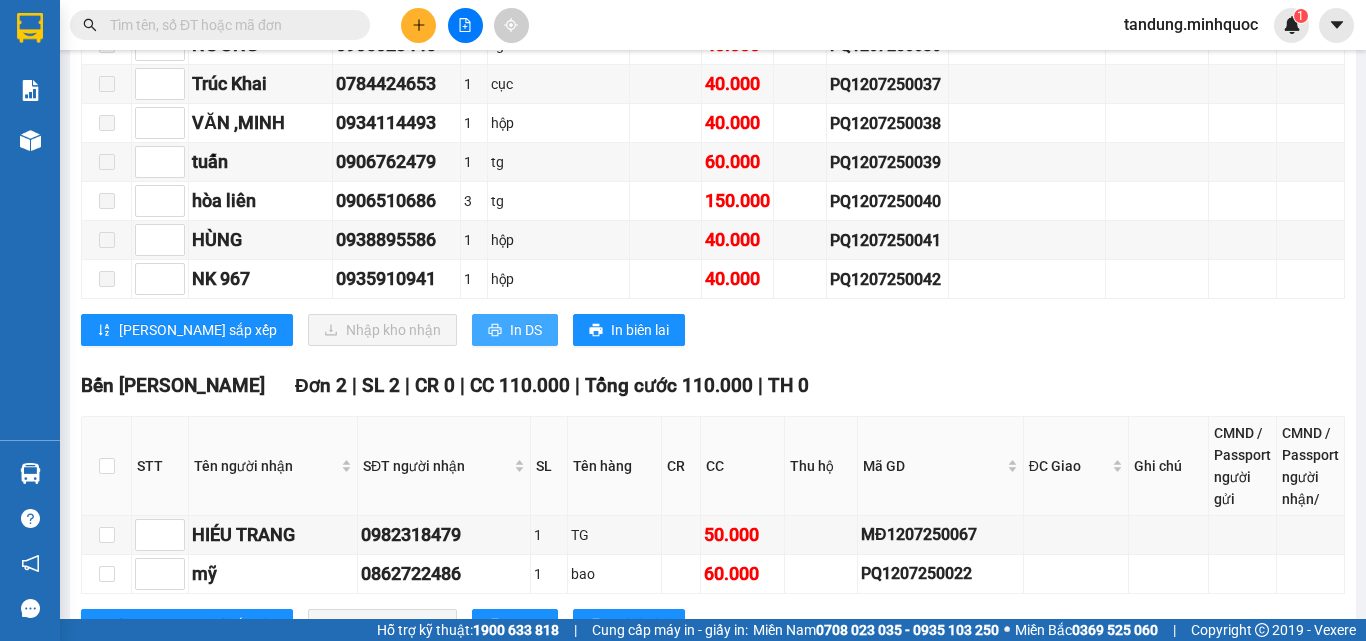 click on "In DS" at bounding box center [526, 330] 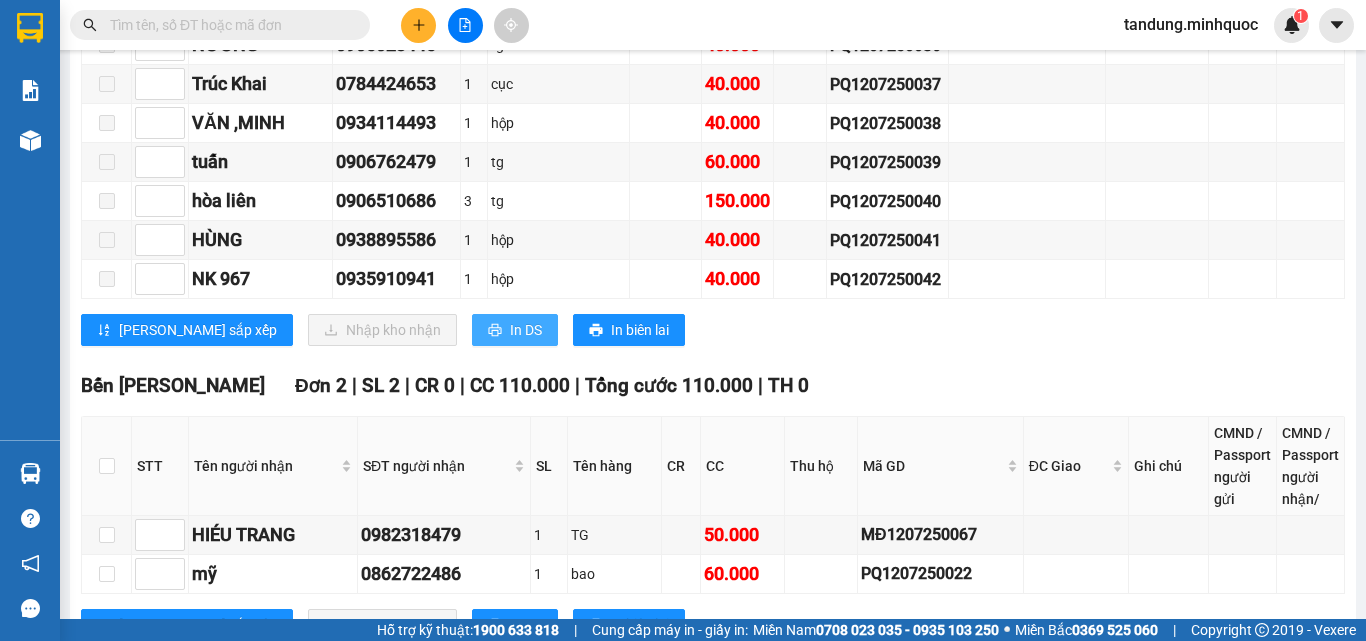 scroll, scrollTop: 0, scrollLeft: 0, axis: both 